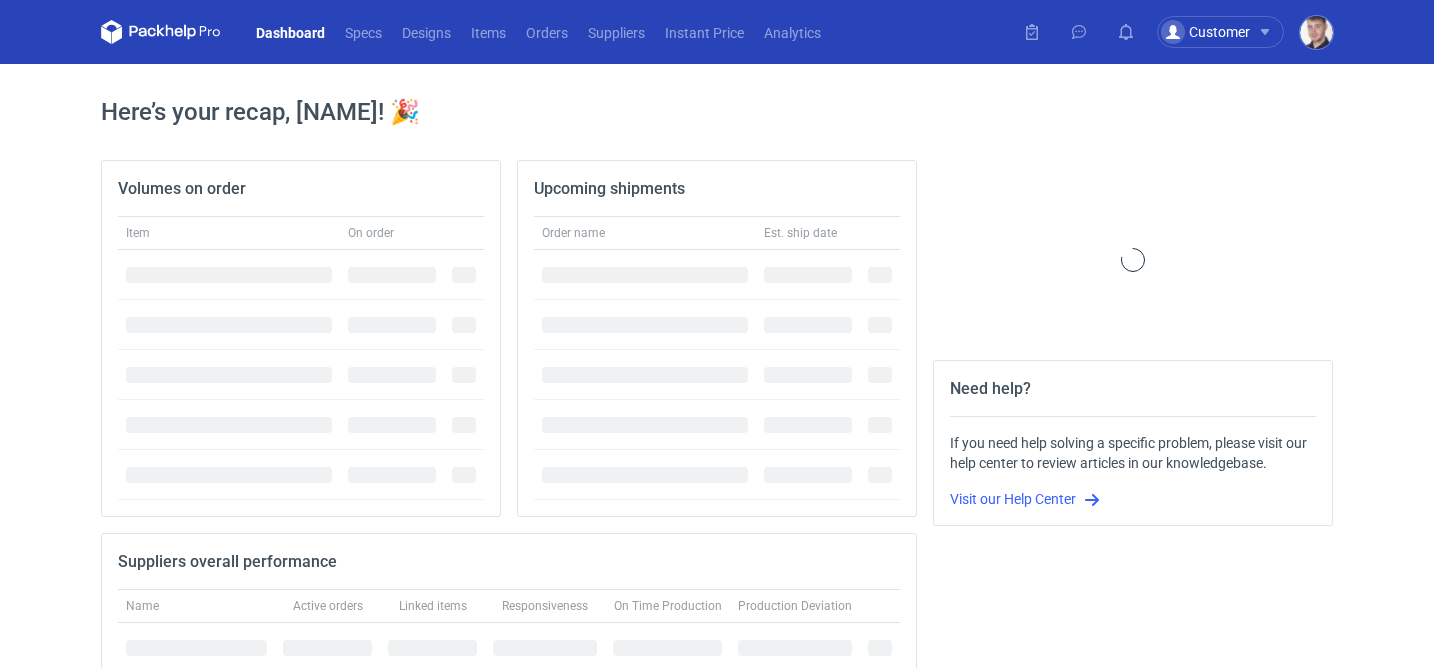 scroll, scrollTop: 0, scrollLeft: 0, axis: both 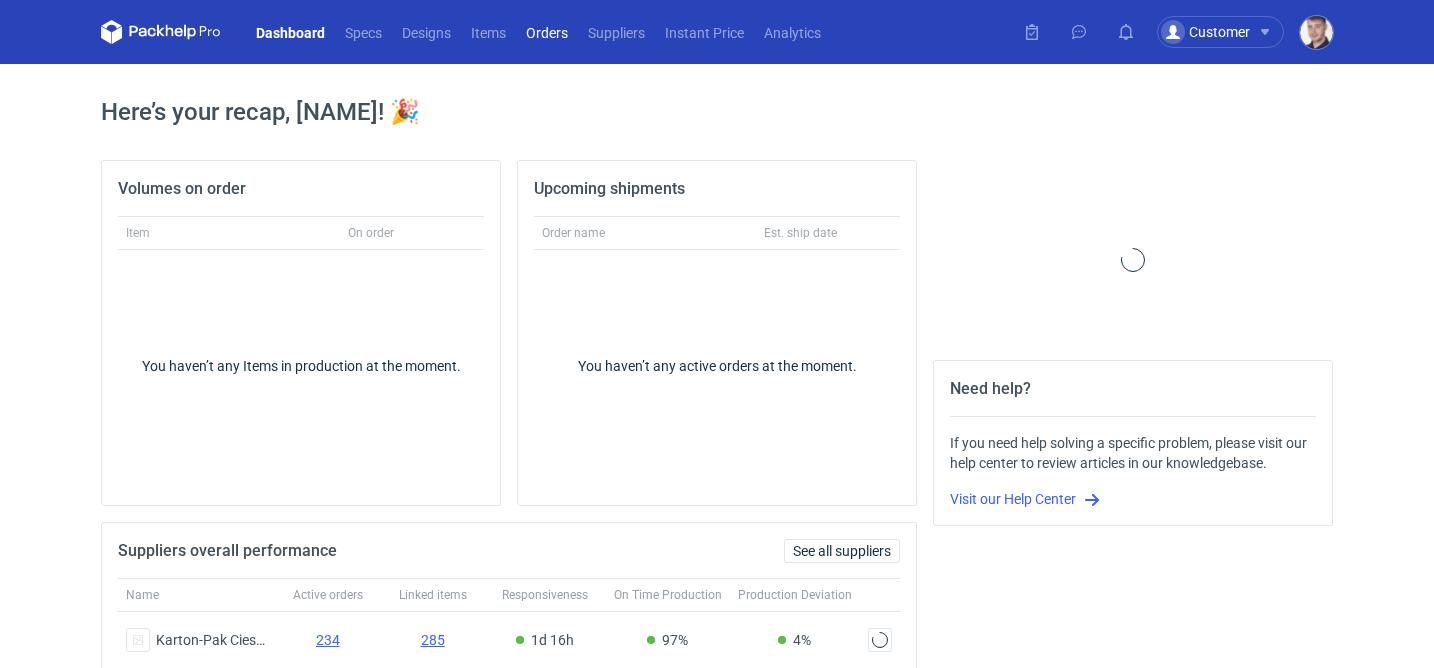 click on "Orders" at bounding box center [547, 32] 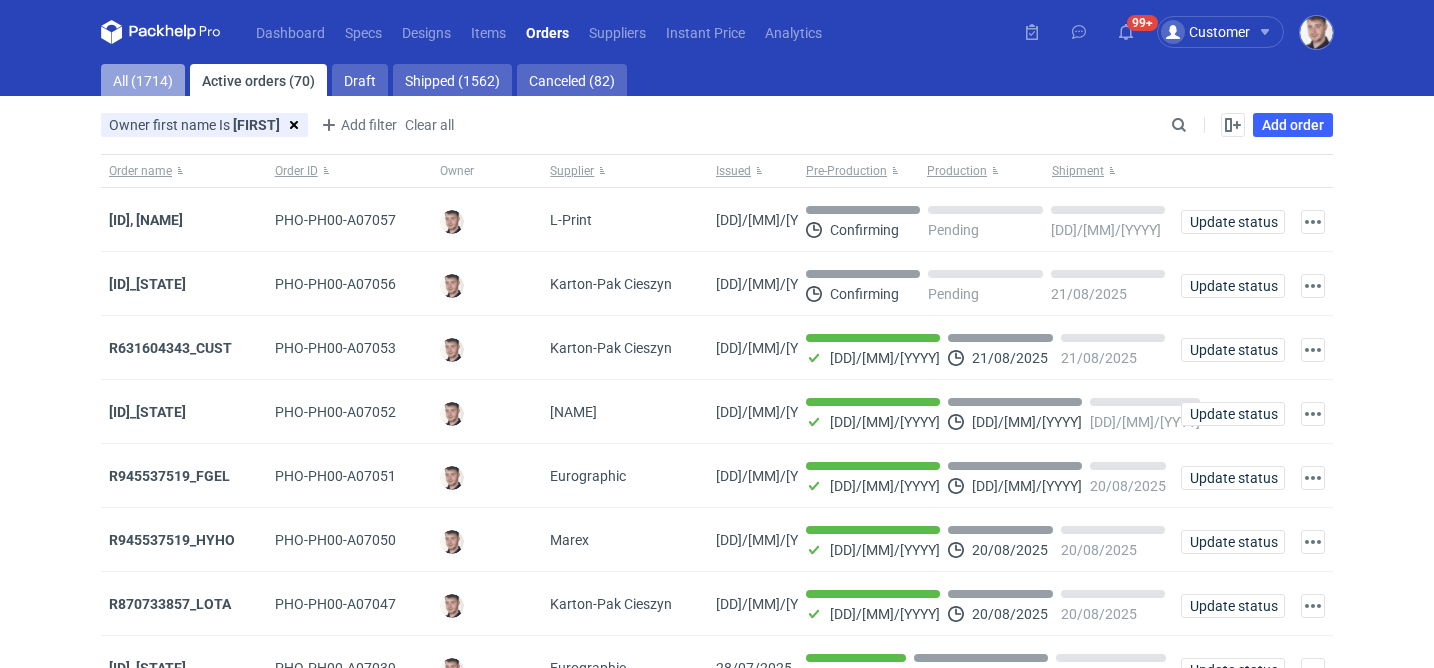 click on "All (1714)" at bounding box center (143, 80) 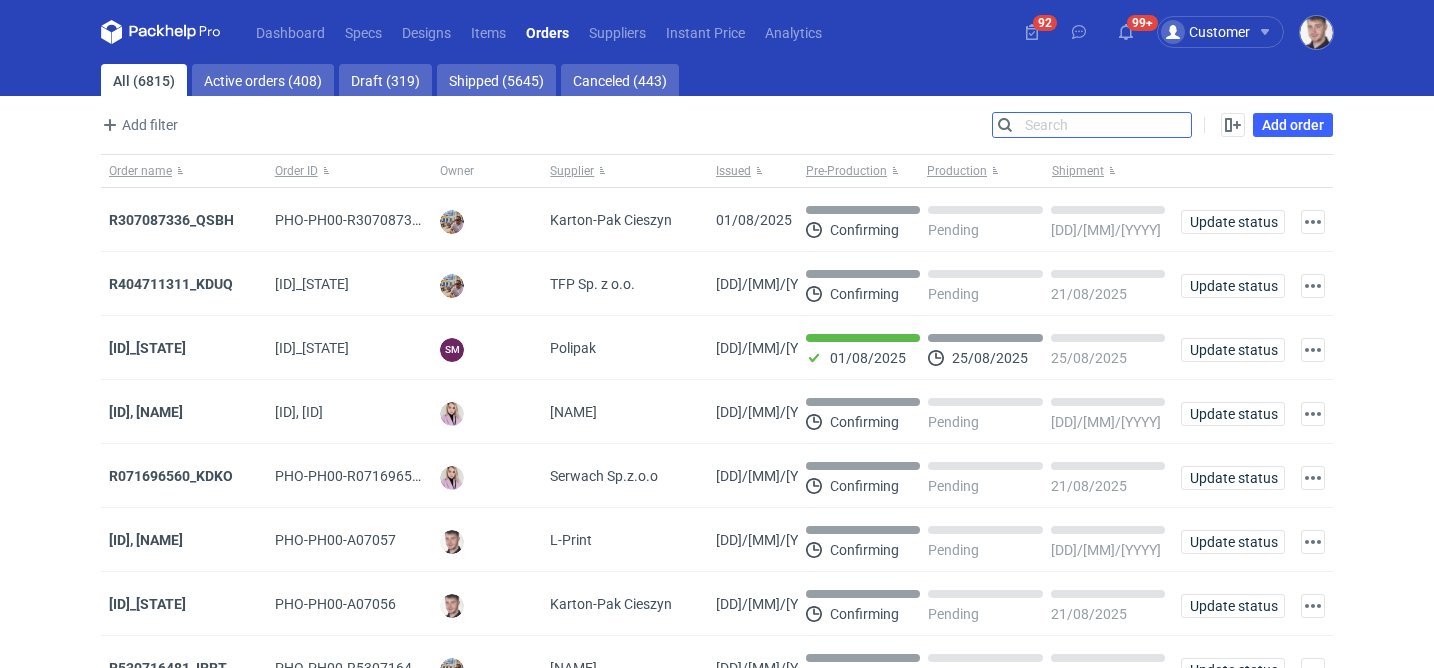 click on "Search" at bounding box center [1092, 125] 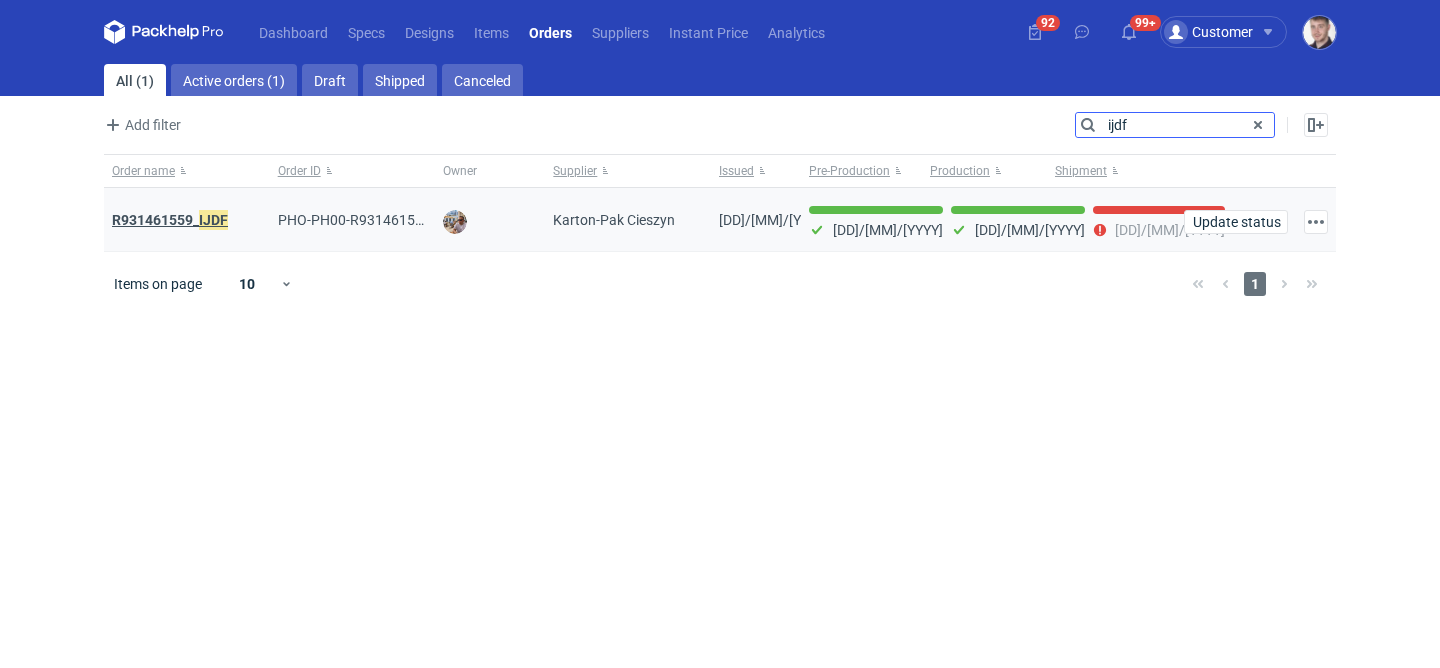 type on "ijdf" 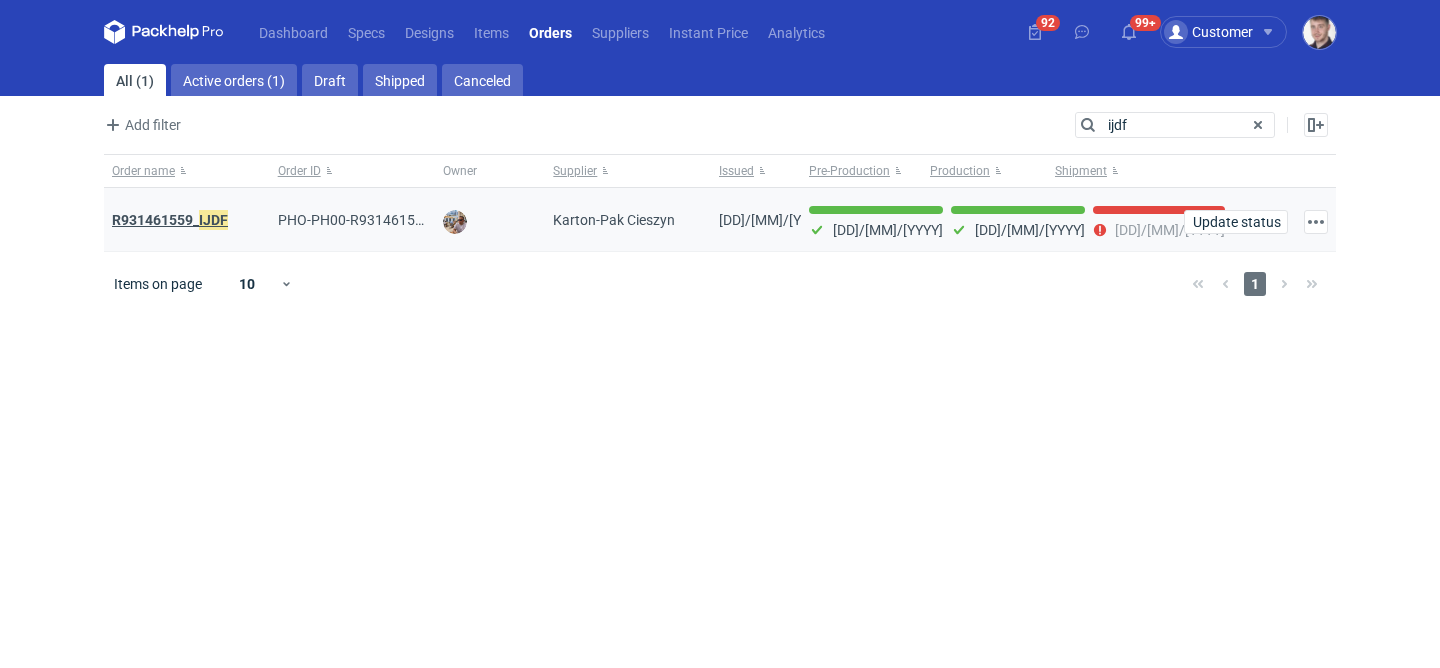 click on "IJDF" at bounding box center (213, 220) 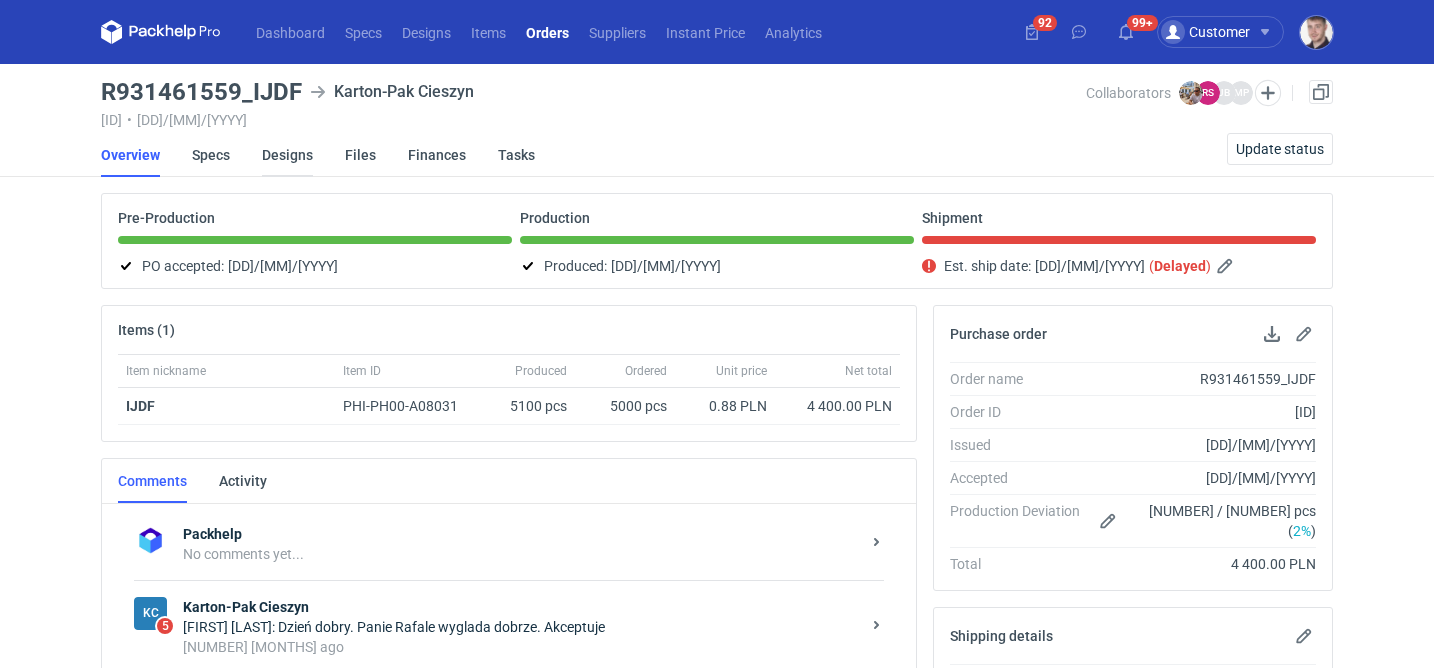 click on "Designs" at bounding box center (287, 155) 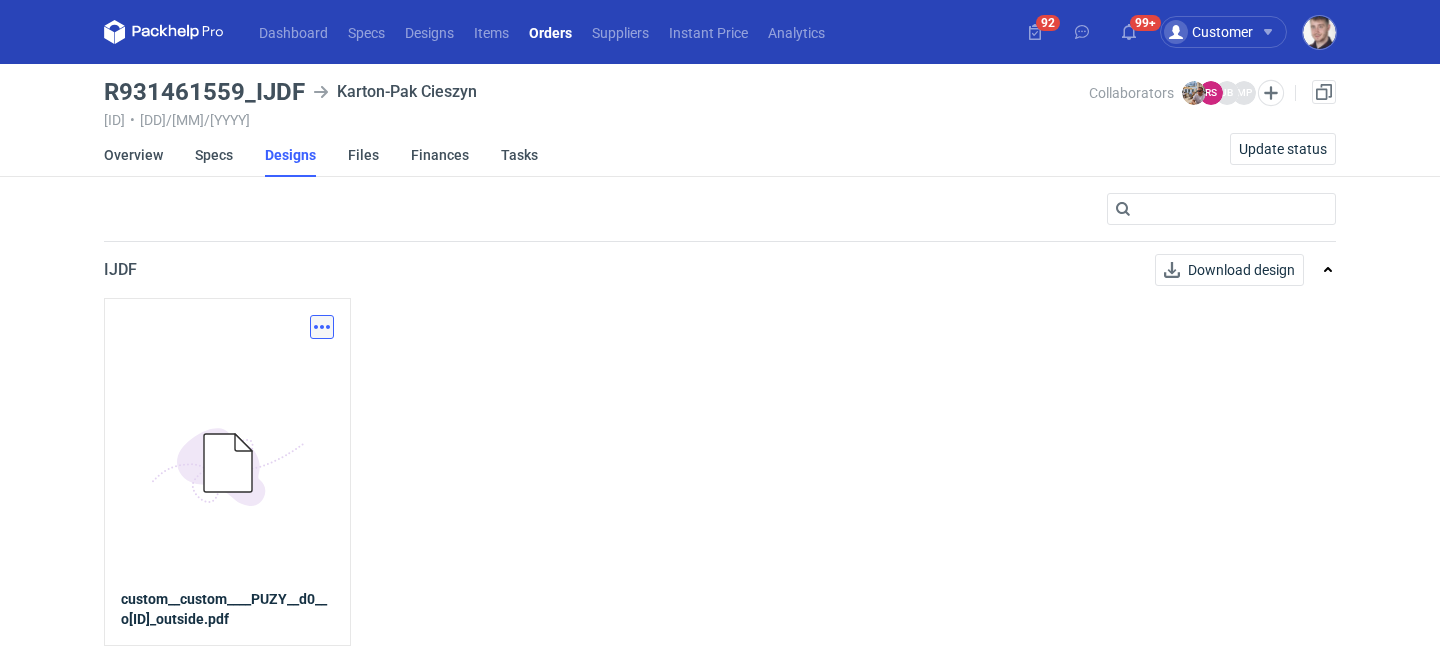 click at bounding box center (322, 327) 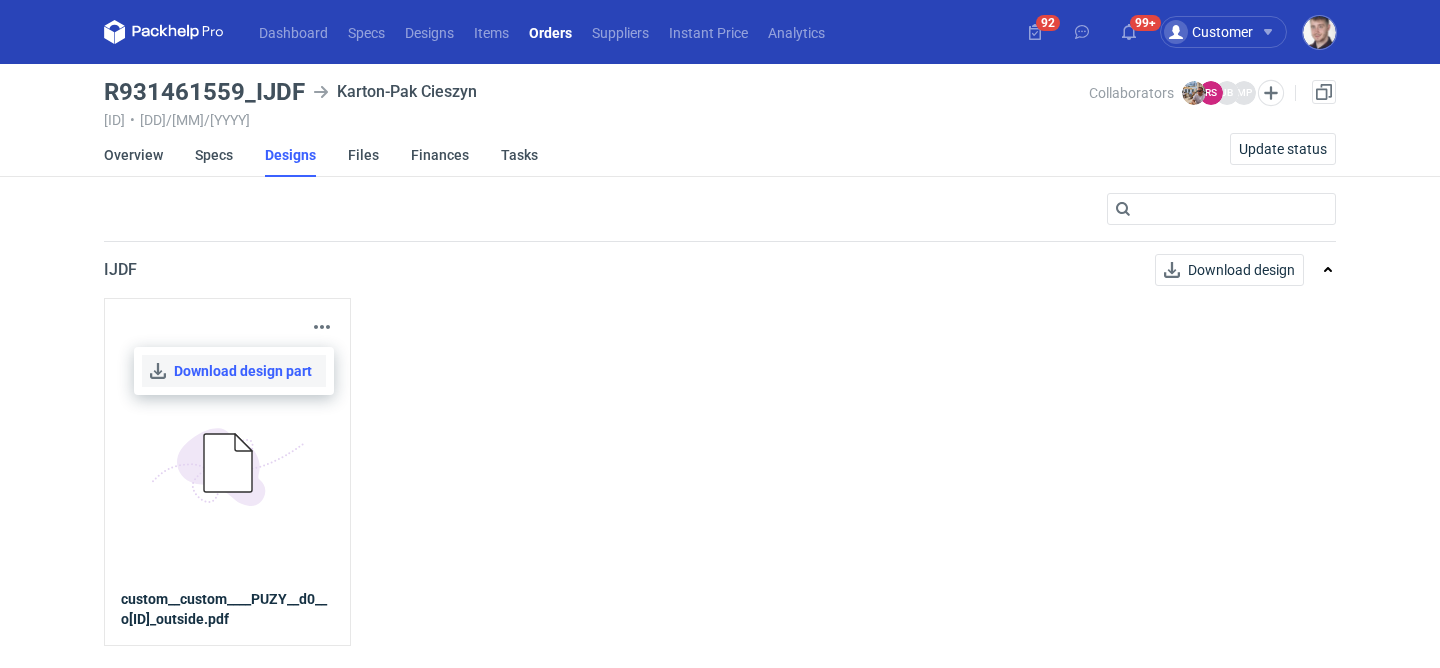 click on "Download design part" at bounding box center [234, 371] 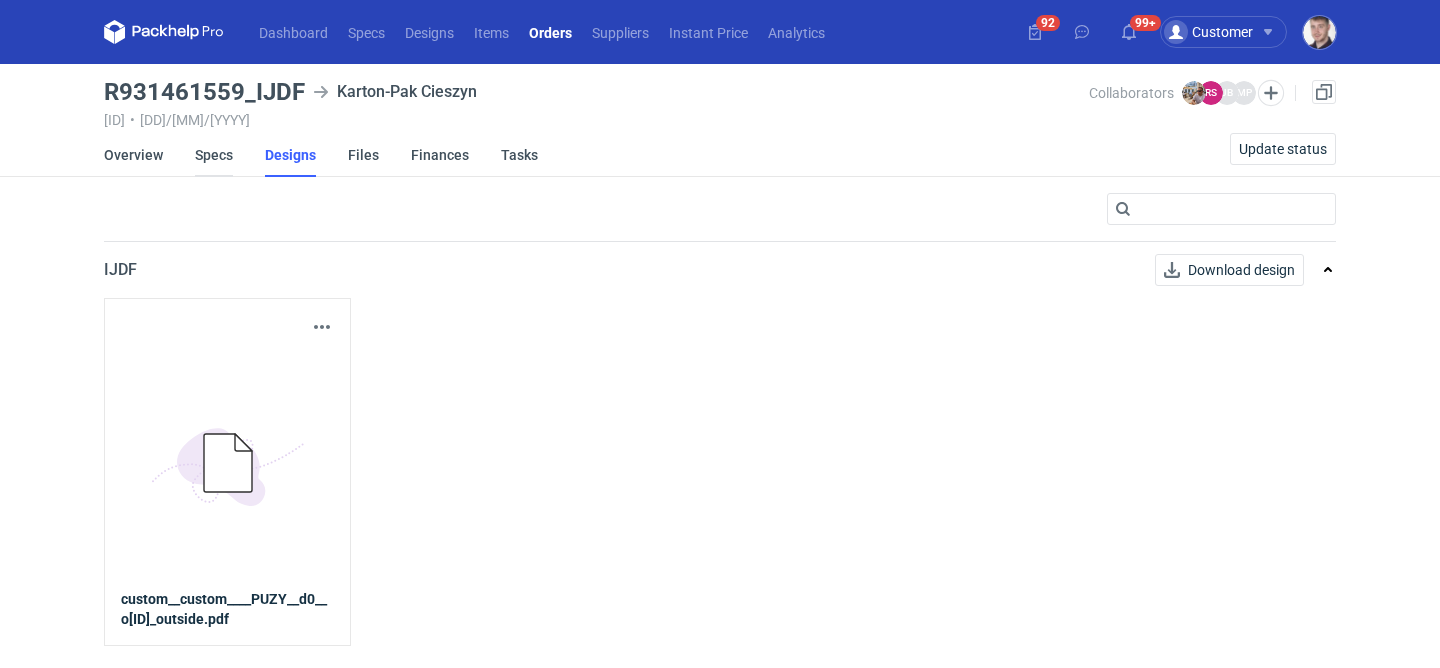 click on "Specs" at bounding box center (214, 155) 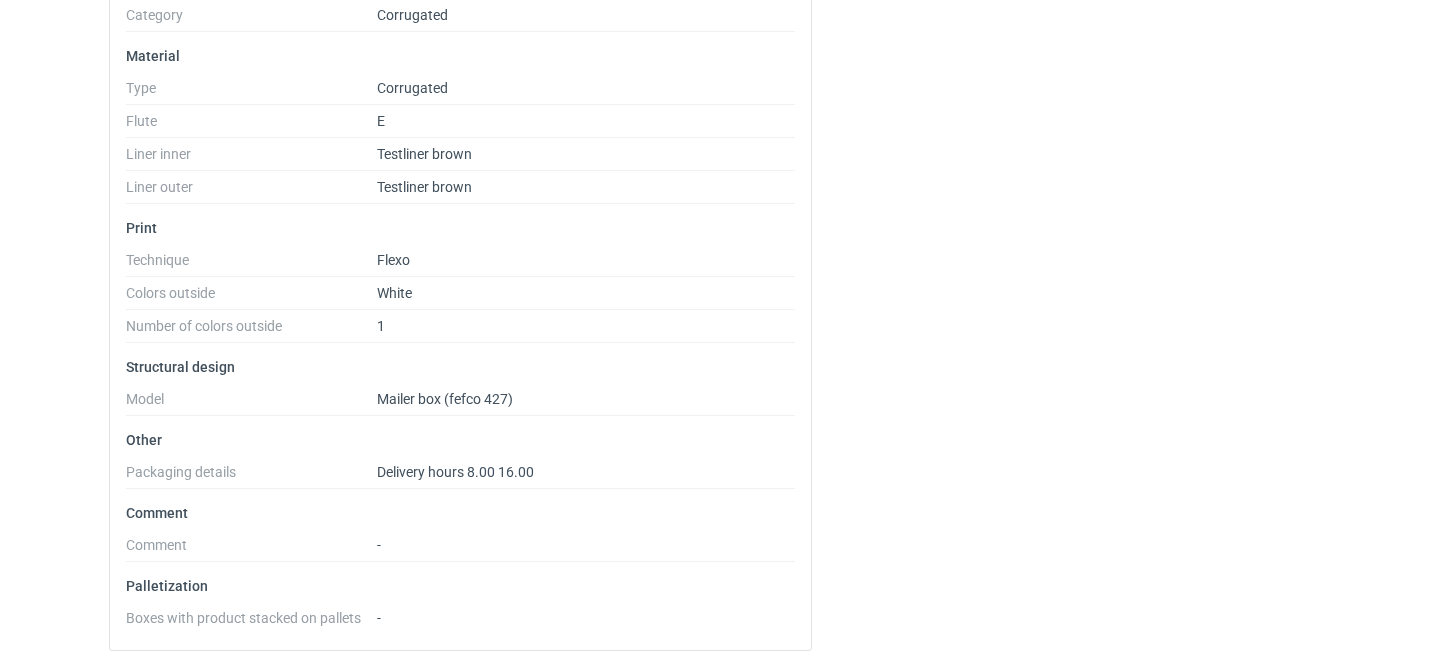 scroll, scrollTop: 0, scrollLeft: 0, axis: both 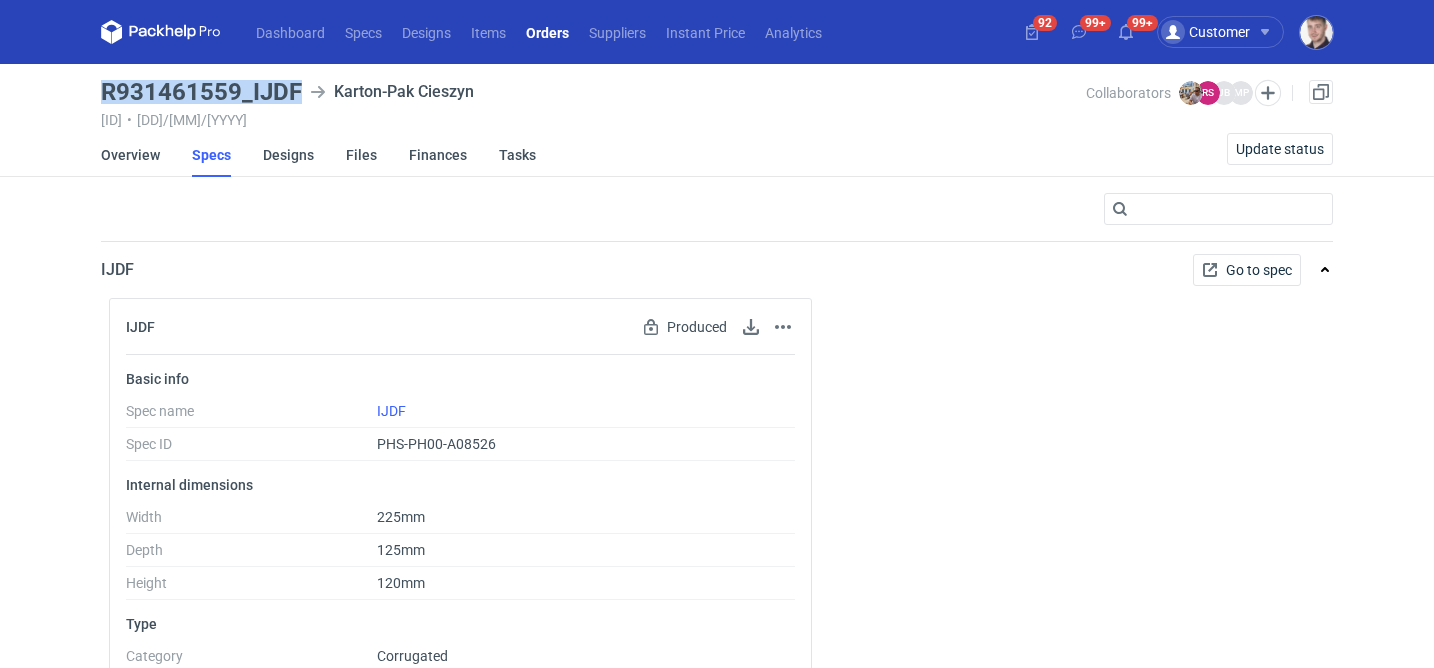 drag, startPoint x: 101, startPoint y: 89, endPoint x: 297, endPoint y: 91, distance: 196.01021 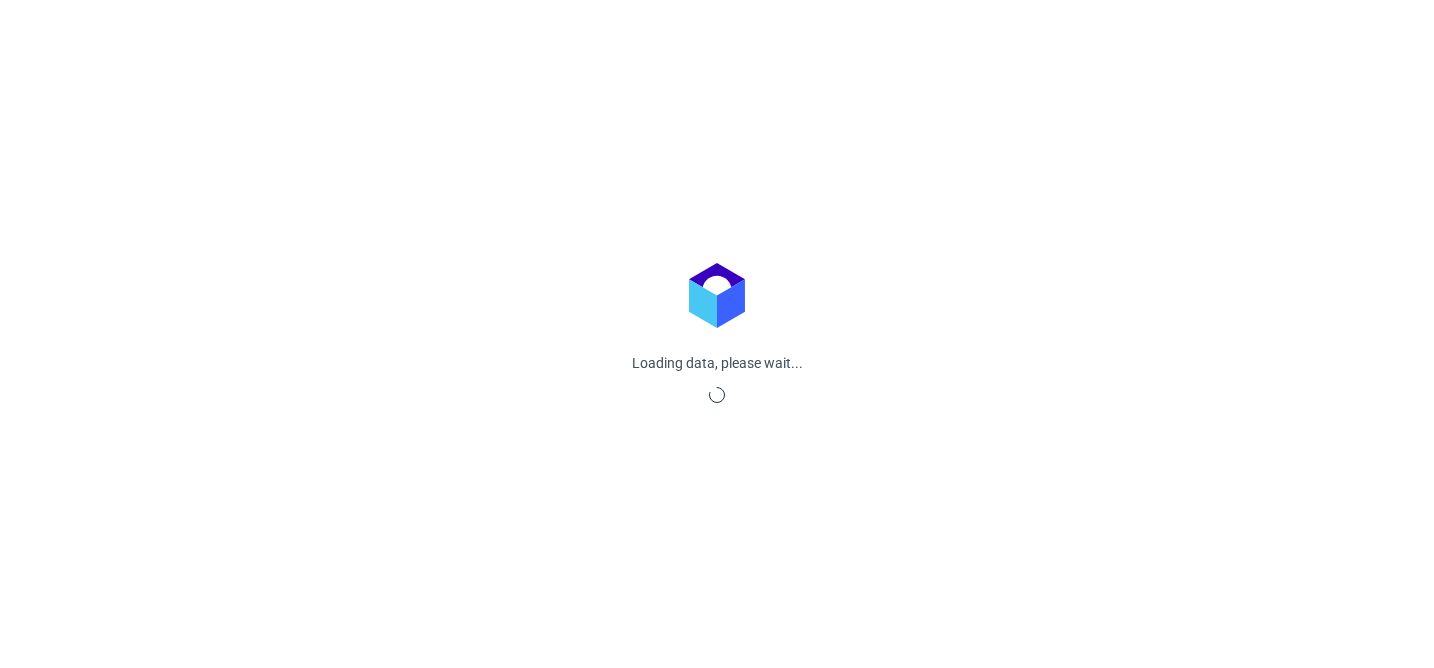 scroll, scrollTop: 0, scrollLeft: 0, axis: both 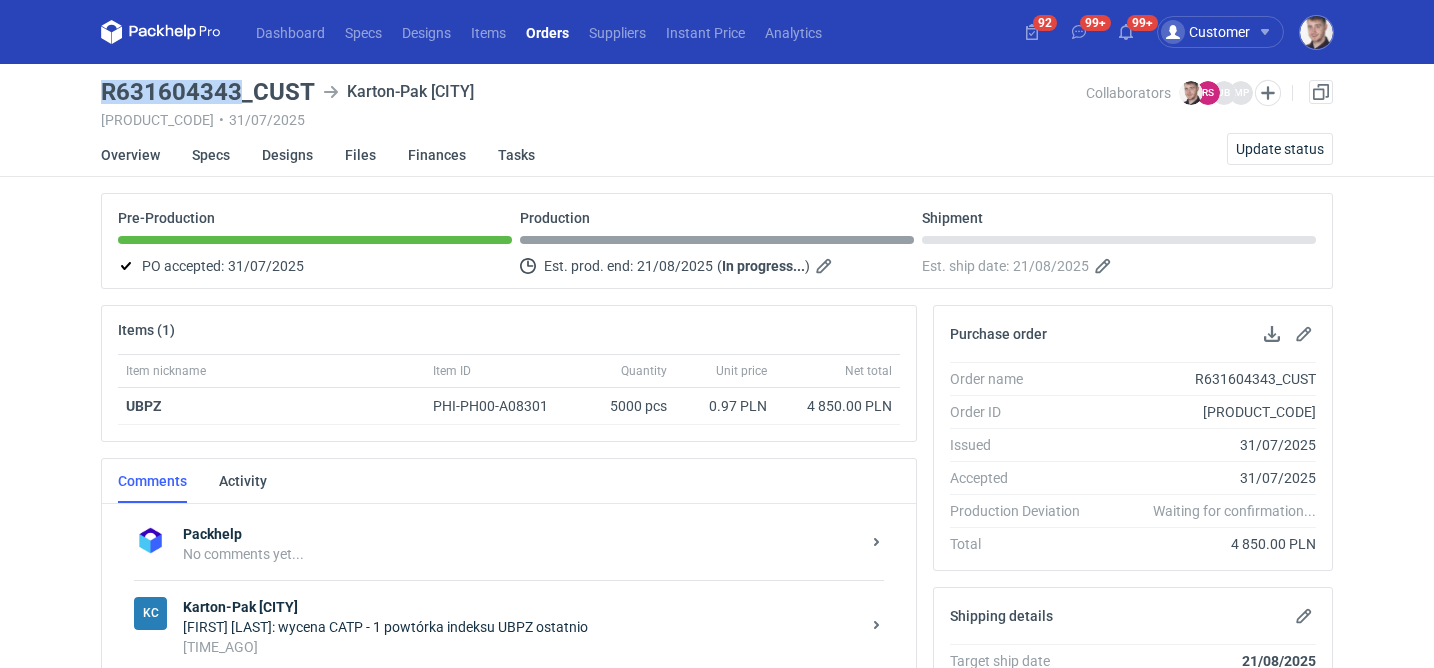 drag, startPoint x: 86, startPoint y: 93, endPoint x: 234, endPoint y: 85, distance: 148.21606 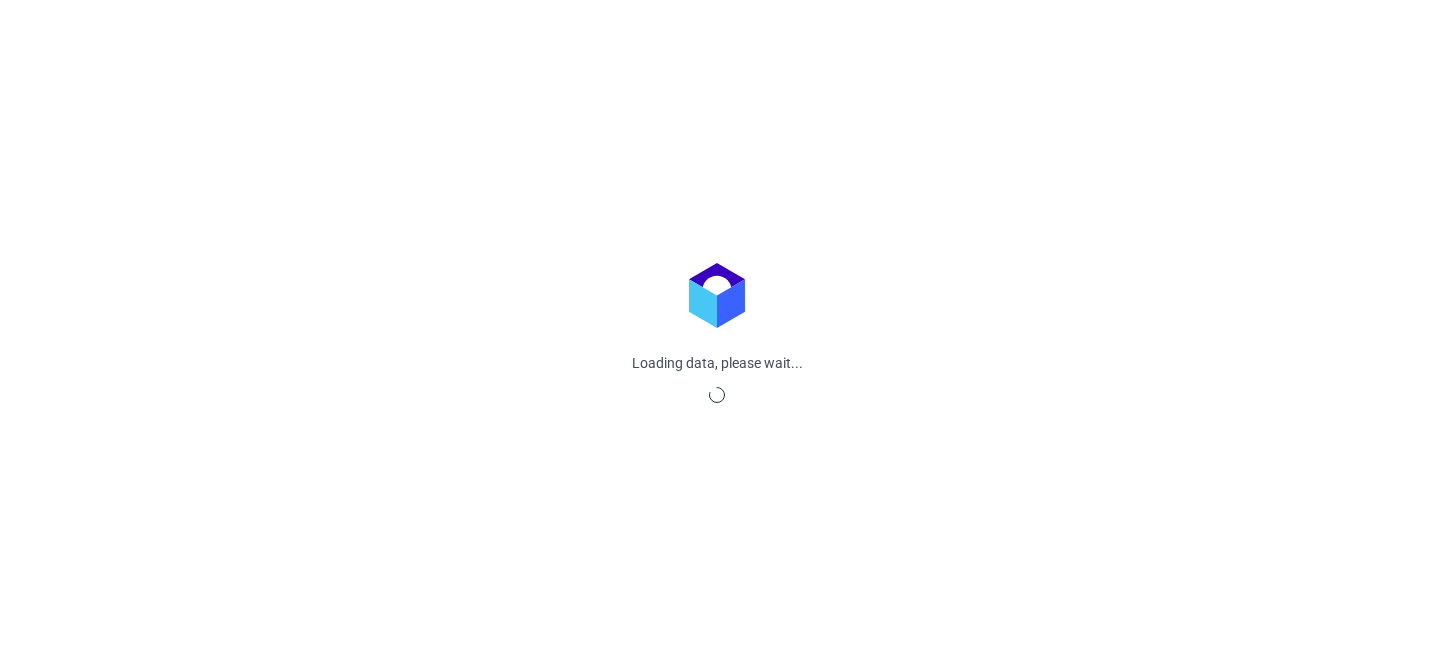 scroll, scrollTop: 0, scrollLeft: 0, axis: both 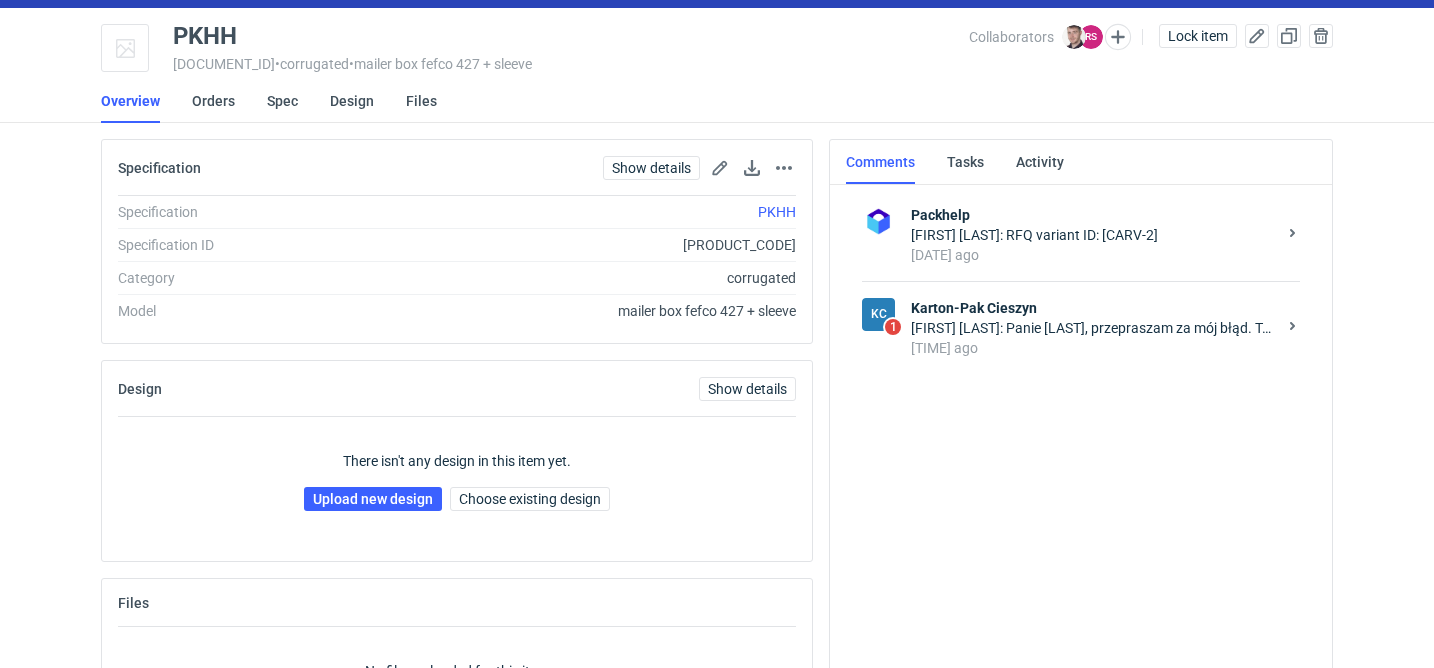 click on "[TIME] ago" at bounding box center (1093, 348) 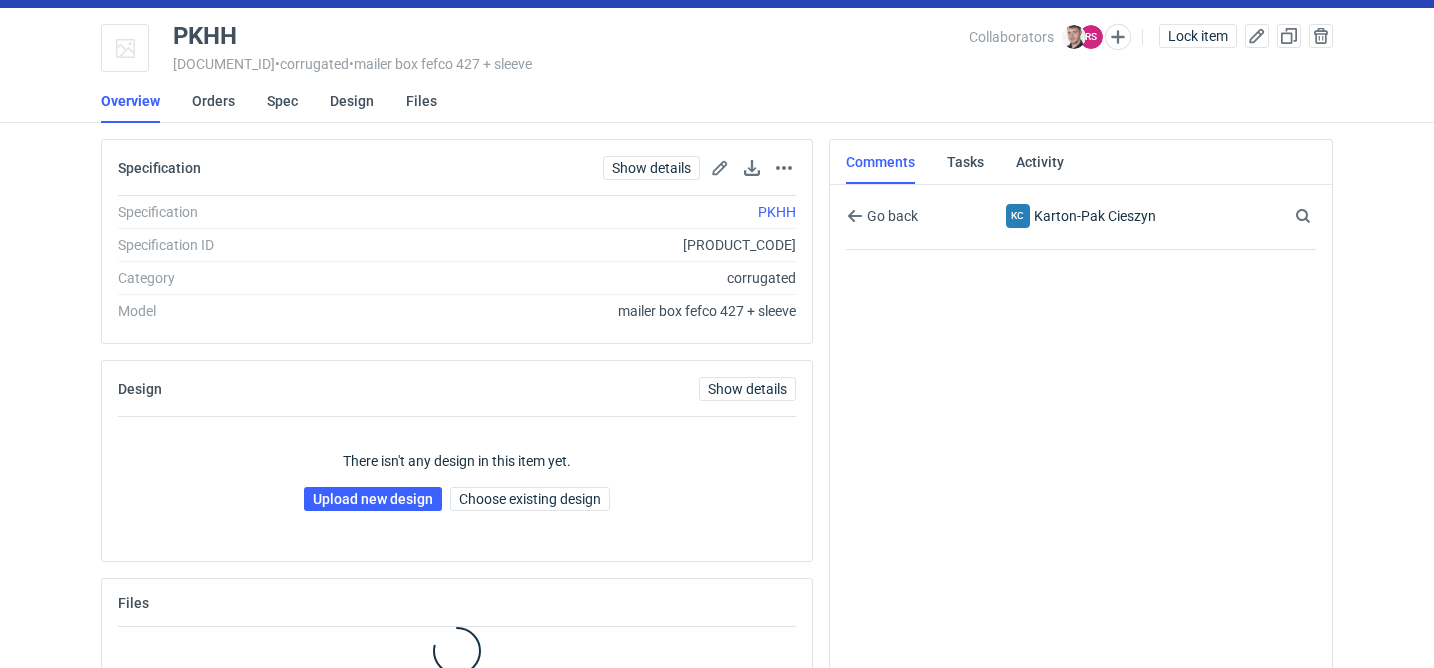 scroll, scrollTop: 99, scrollLeft: 0, axis: vertical 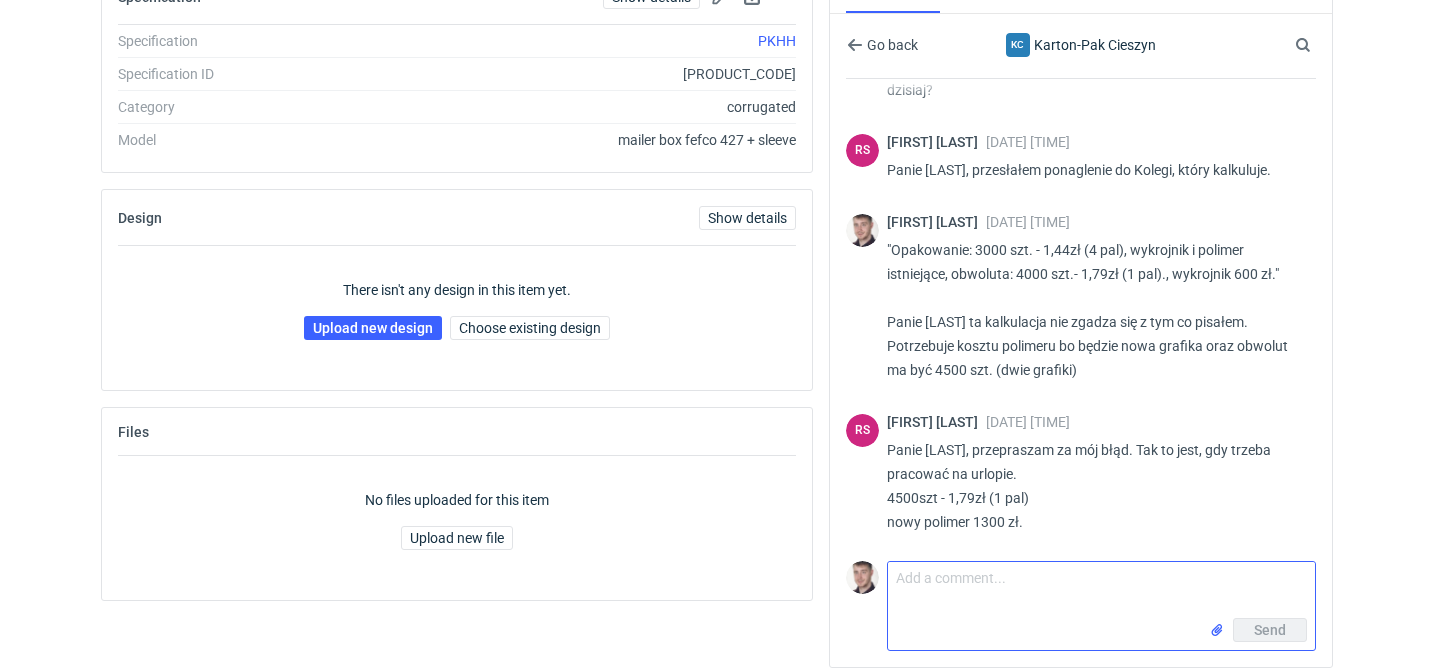 click on "Comment message" at bounding box center (1101, 590) 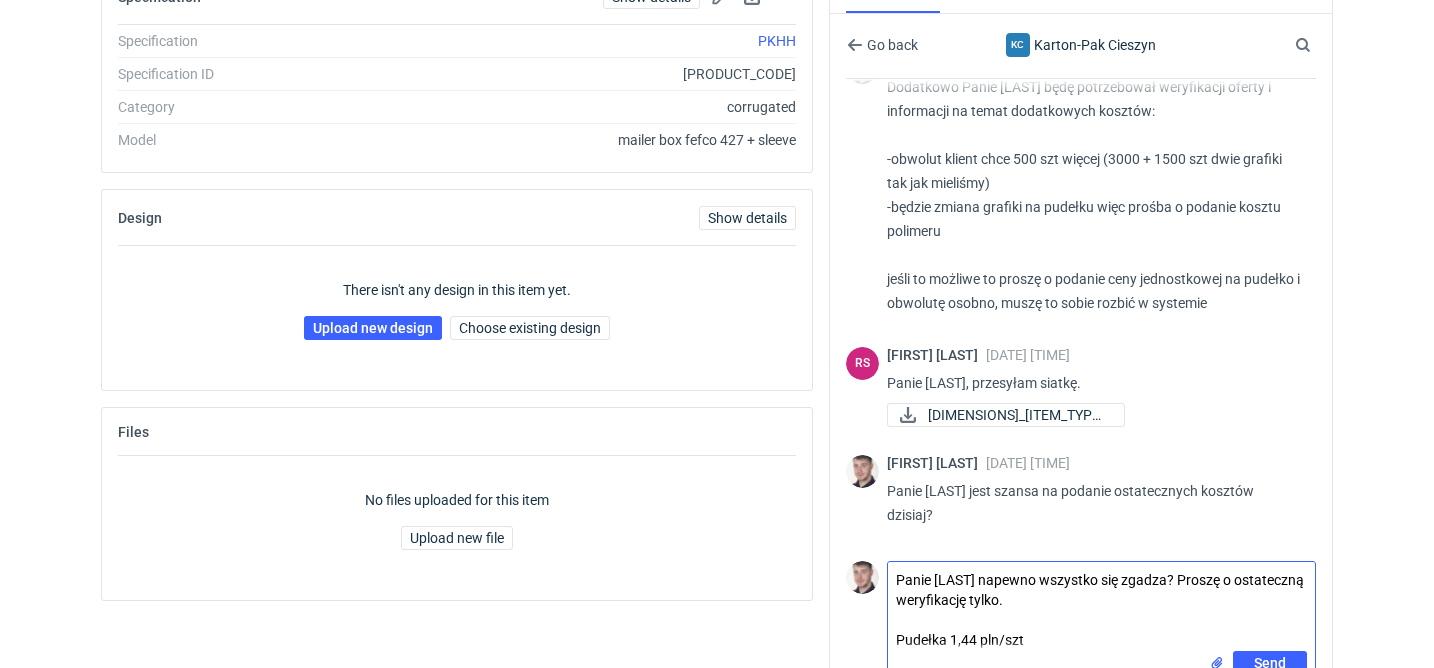 scroll, scrollTop: 599, scrollLeft: 0, axis: vertical 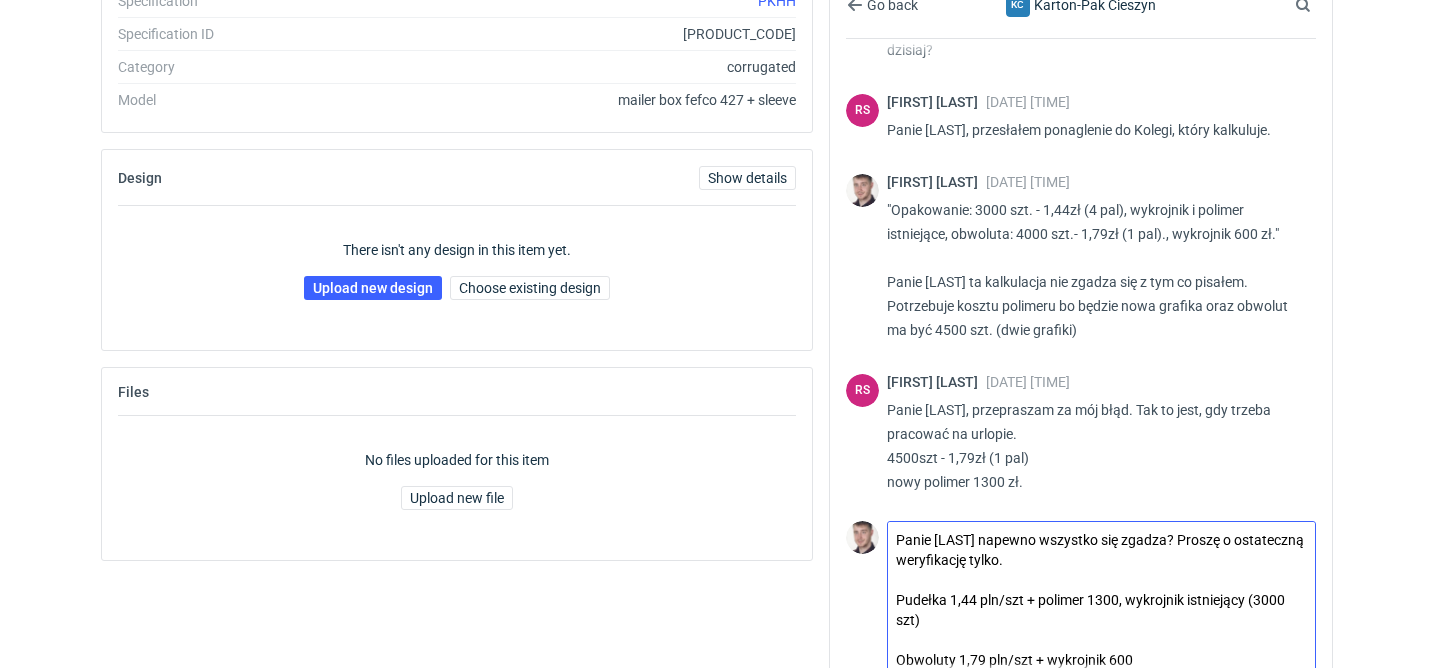 click on "Panie [LAST] napewno wszystko się zgadza? Proszę o ostateczną weryfikację tylko.
Pudełka 1,44 pln/szt + polimer 1300, wykrojnik istniejący (3000 szt)
Obwoluty 1,79 pln/szt + wykrojnik 600" at bounding box center [1101, 596] 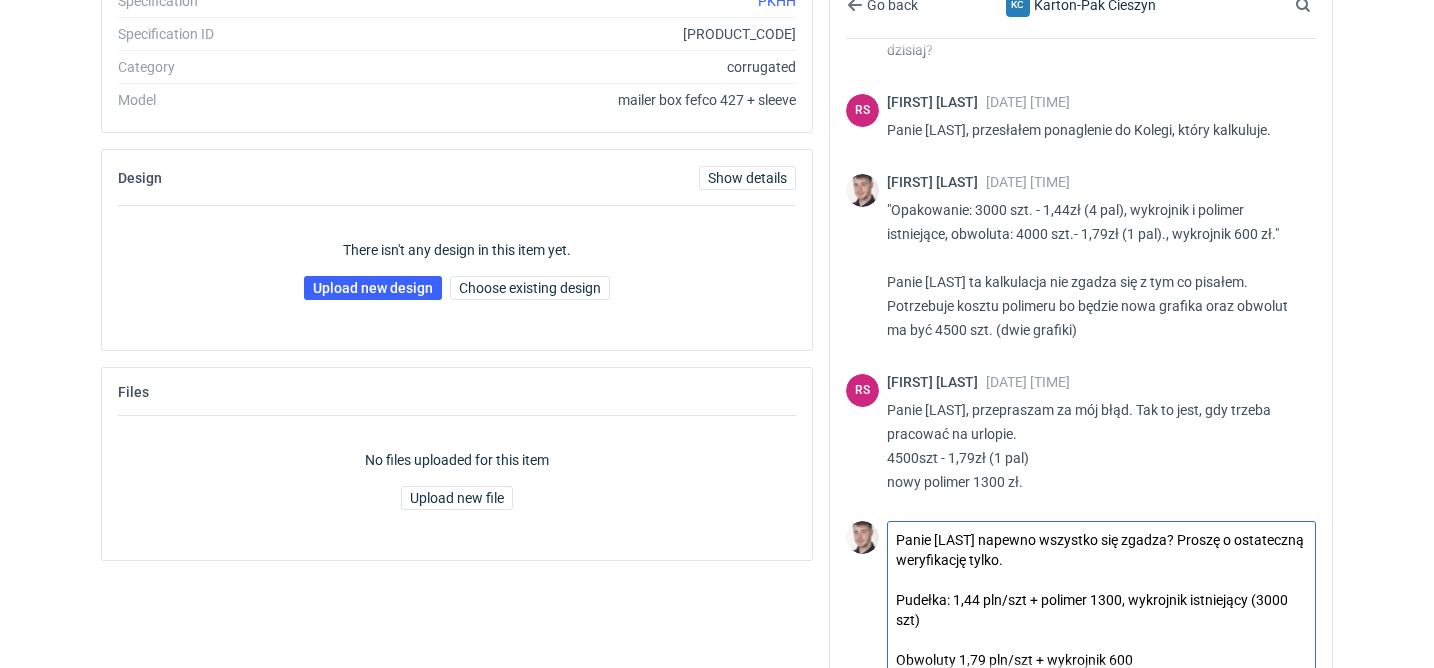 click on "Panie [LAST] napewno wszystko się zgadza? Proszę o ostateczną weryfikację tylko.
Pudełka: 1,44 pln/szt + polimer 1300, wykrojnik istniejący (3000 szt)
Obwoluty 1,79 pln/szt + wykrojnik 600" at bounding box center [1101, 596] 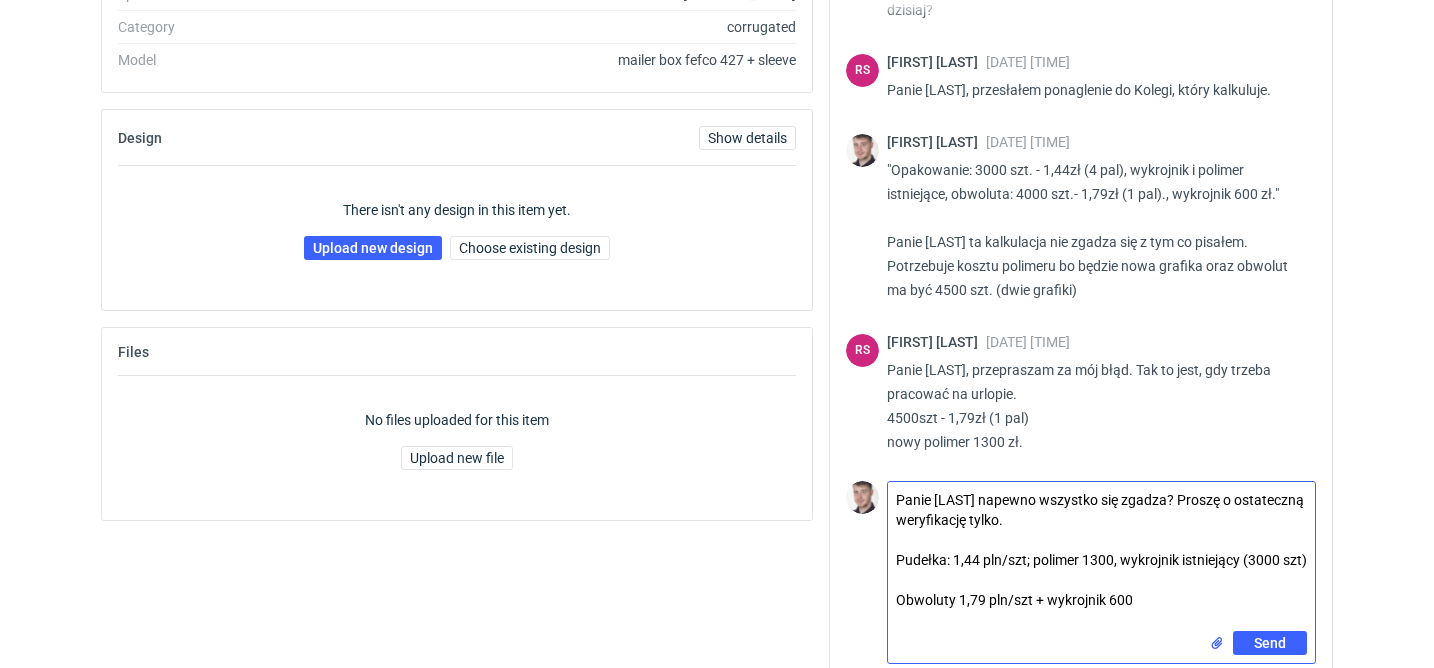 scroll, scrollTop: 320, scrollLeft: 0, axis: vertical 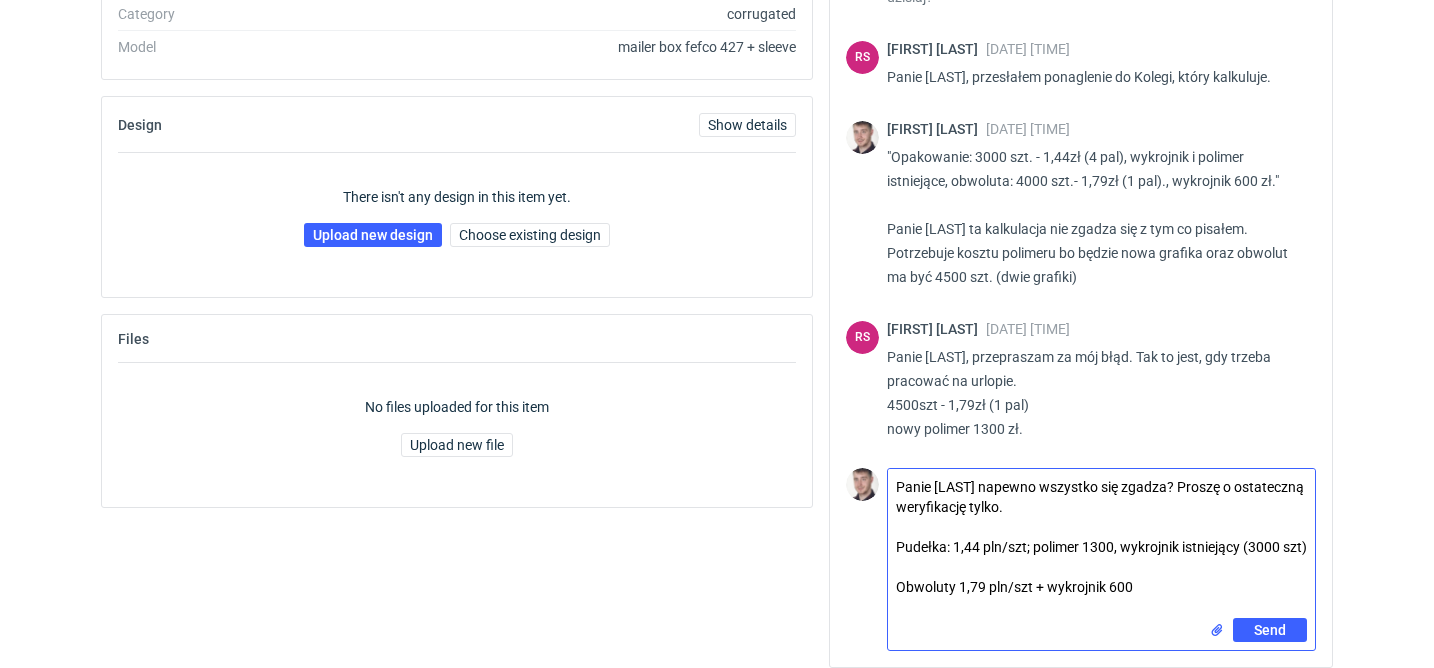click on "Panie [LAST] napewno wszystko się zgadza? Proszę o ostateczną weryfikację tylko.
Pudełka: 1,44 pln/szt; polimer 1300, wykrojnik istniejący (3000 szt)
Obwoluty 1,79 pln/szt + wykrojnik 600" at bounding box center [1101, 543] 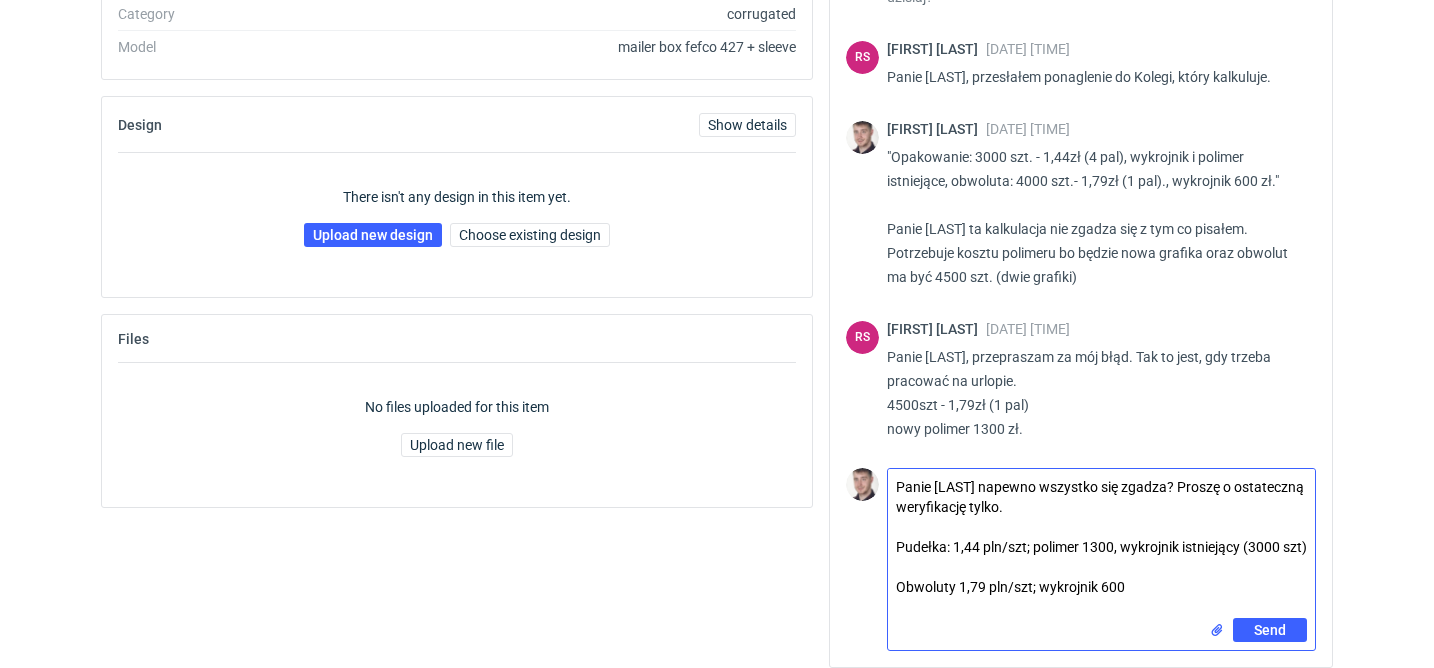 click on "Panie [LAST] napewno wszystko się zgadza? Proszę o ostateczną weryfikację tylko.
Pudełka: 1,44 pln/szt; polimer 1300, wykrojnik istniejący (3000 szt)
Obwoluty 1,79 pln/szt; wykrojnik 600" at bounding box center [1101, 543] 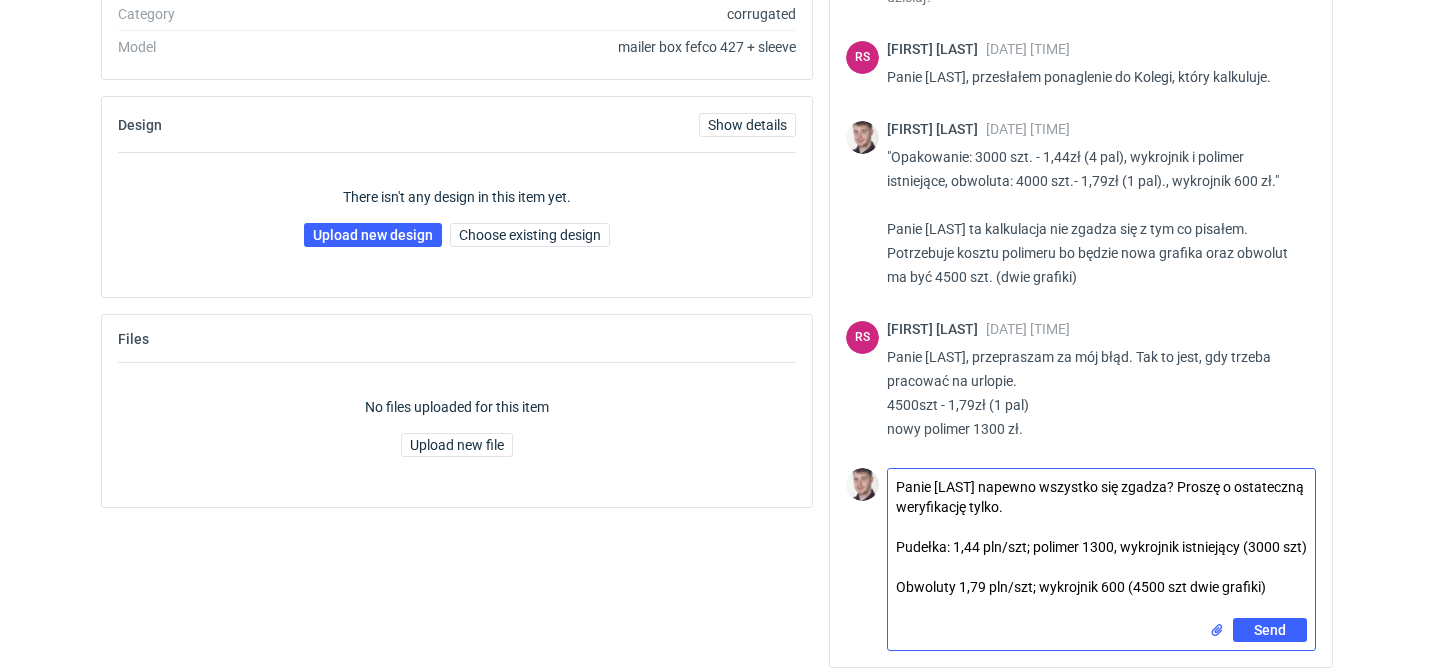 click on "Panie [LAST] napewno wszystko się zgadza? Proszę o ostateczną weryfikację tylko.
Pudełka: 1,44 pln/szt; polimer 1300, wykrojnik istniejący (3000 szt)
Obwoluty 1,79 pln/szt; wykrojnik 600 (4500 szt dwie grafiki)" at bounding box center [1101, 543] 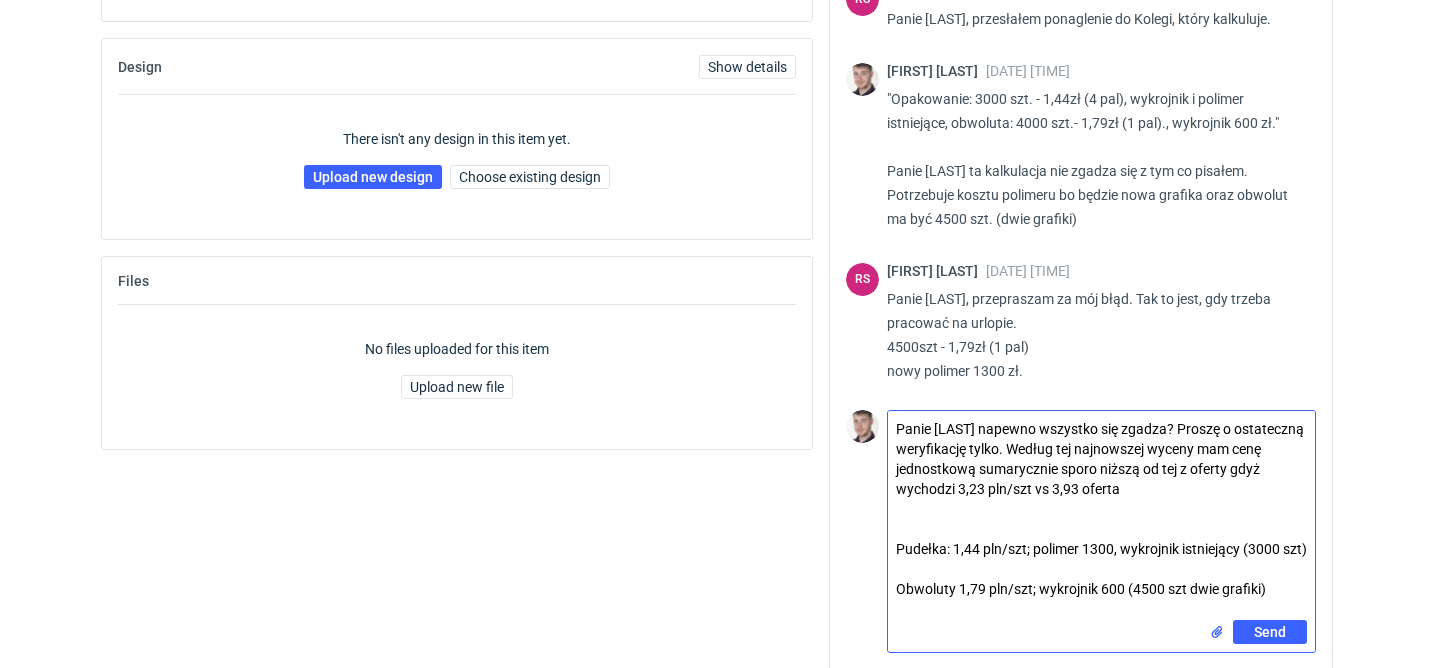 scroll, scrollTop: 380, scrollLeft: 0, axis: vertical 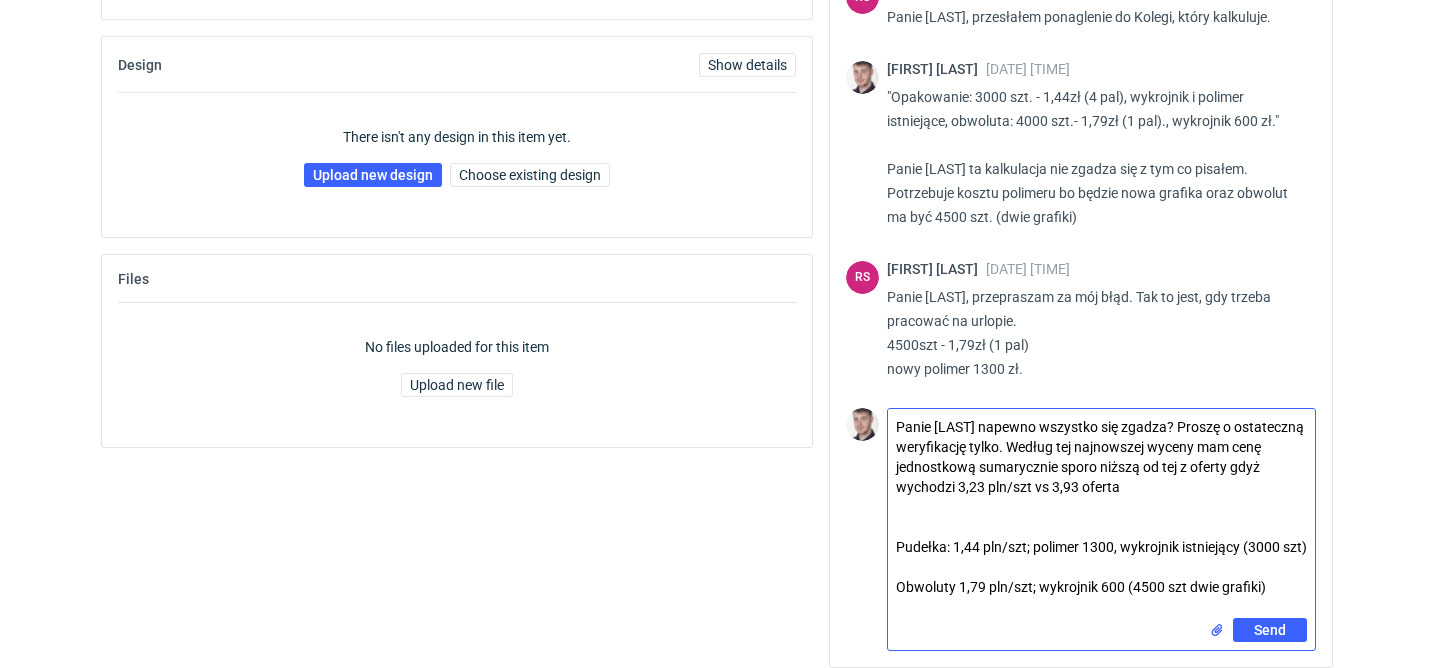 type on "Panie [LAST] napewno wszystko się zgadza? Proszę o ostateczną weryfikację tylko. Według tej najnowszej wyceny mam cenę jednostkową sumarycznie sporo niższą od tej z oferty gdyż wychodzi 3,23 pln/szt vs 3,93 oferta
Pudełka: 1,44 pln/szt; polimer 1300, wykrojnik istniejący (3000 szt)
Obwoluty 1,79 pln/szt; wykrojnik 600 (4500 szt dwie grafiki)" 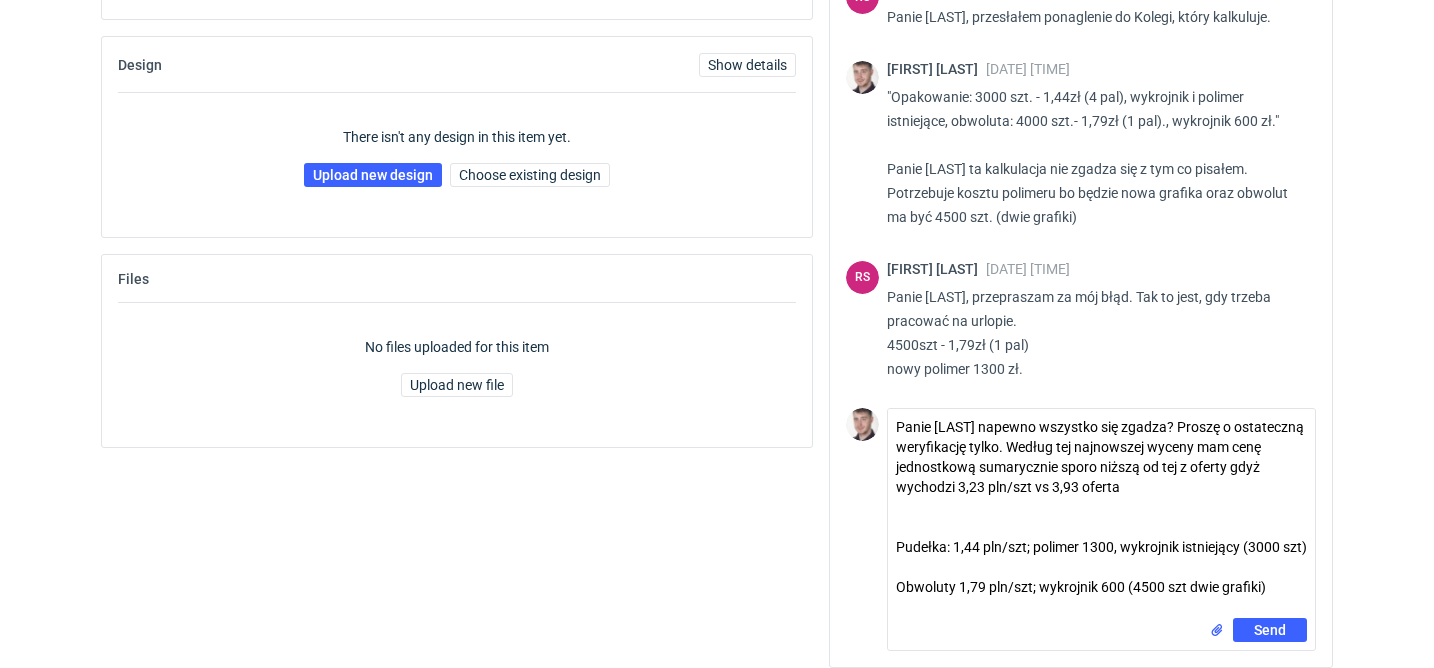type 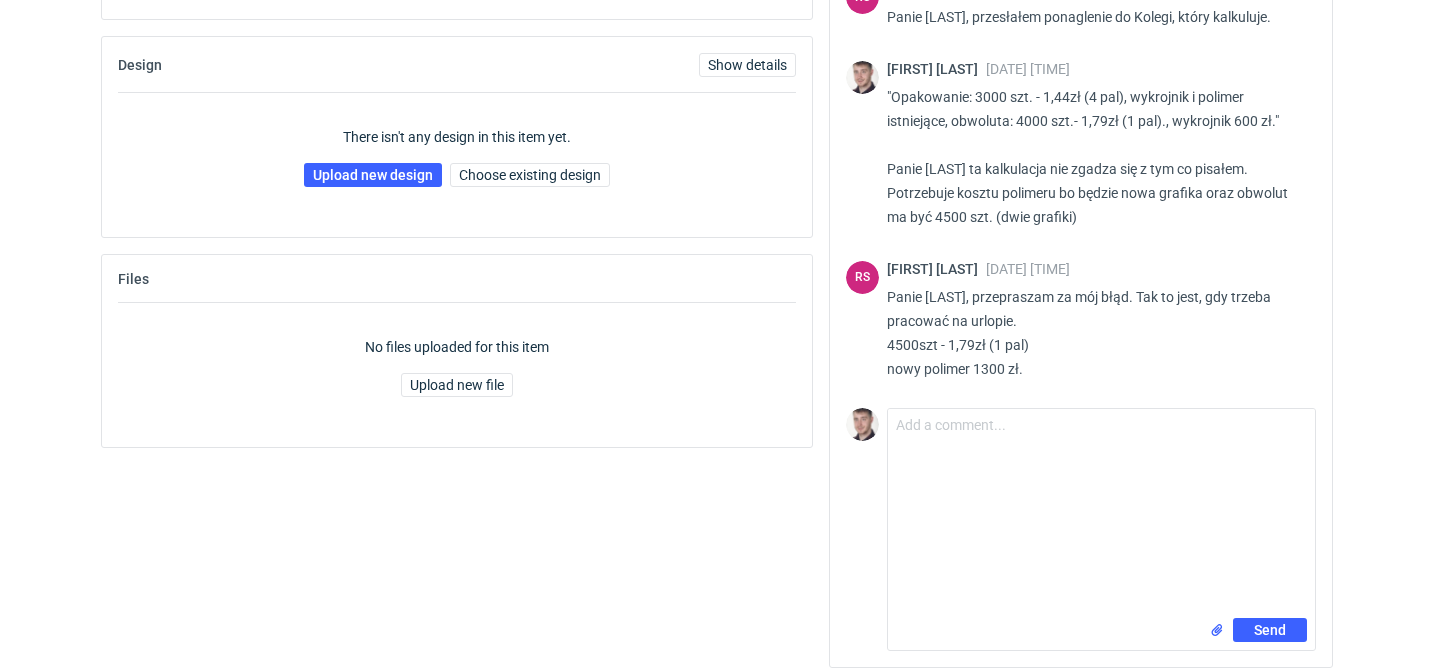 scroll, scrollTop: 227, scrollLeft: 0, axis: vertical 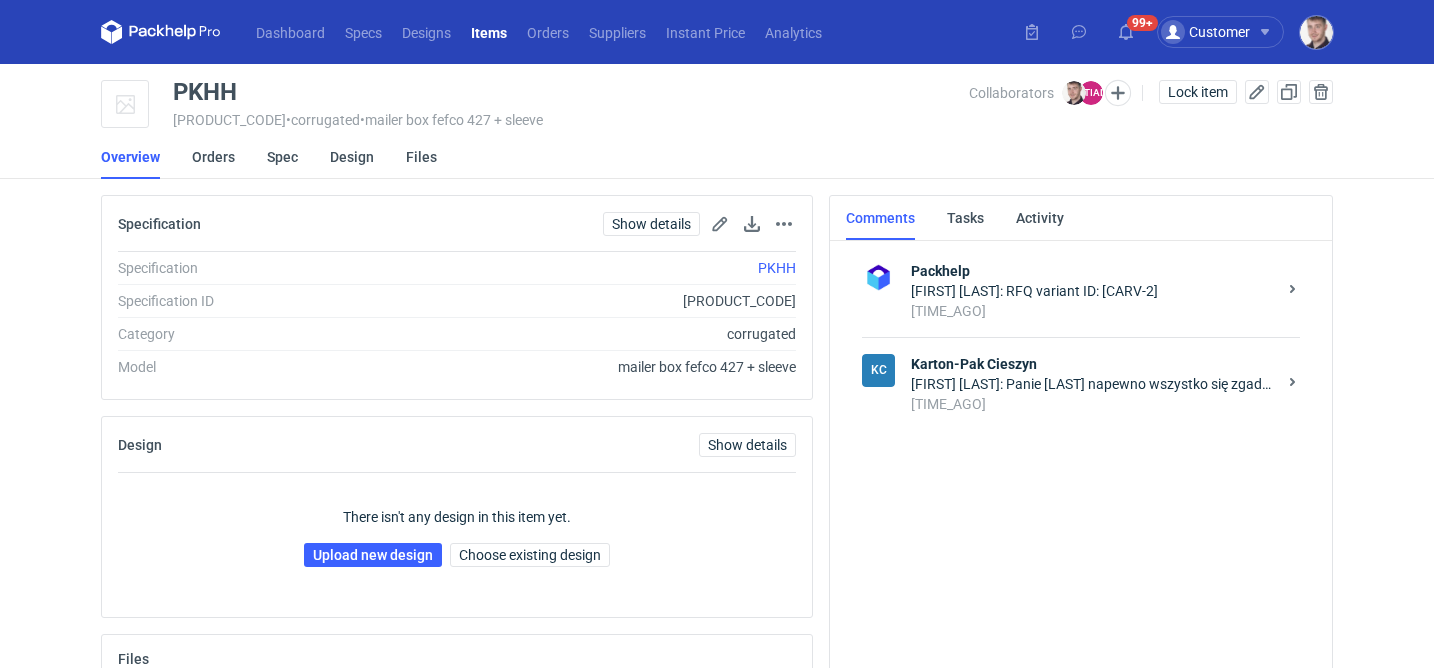 click on "[TIME] ago" at bounding box center (1093, 404) 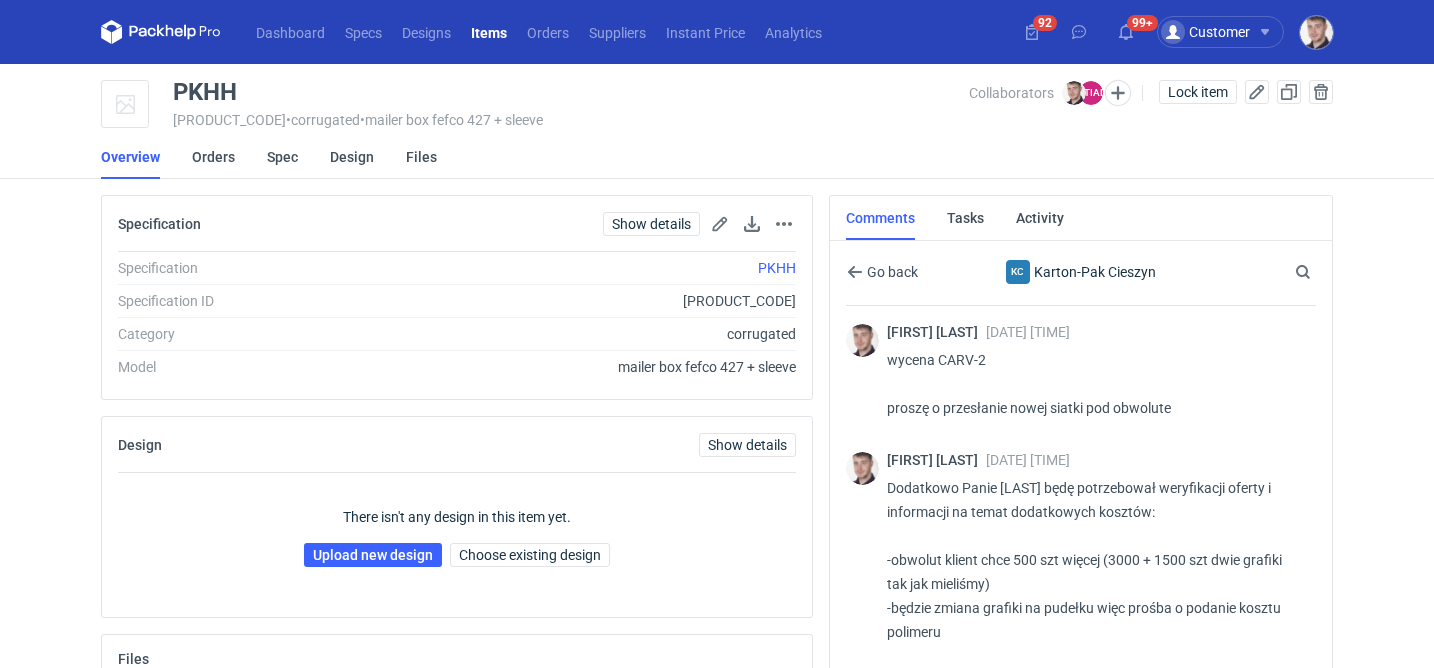 scroll, scrollTop: 111, scrollLeft: 0, axis: vertical 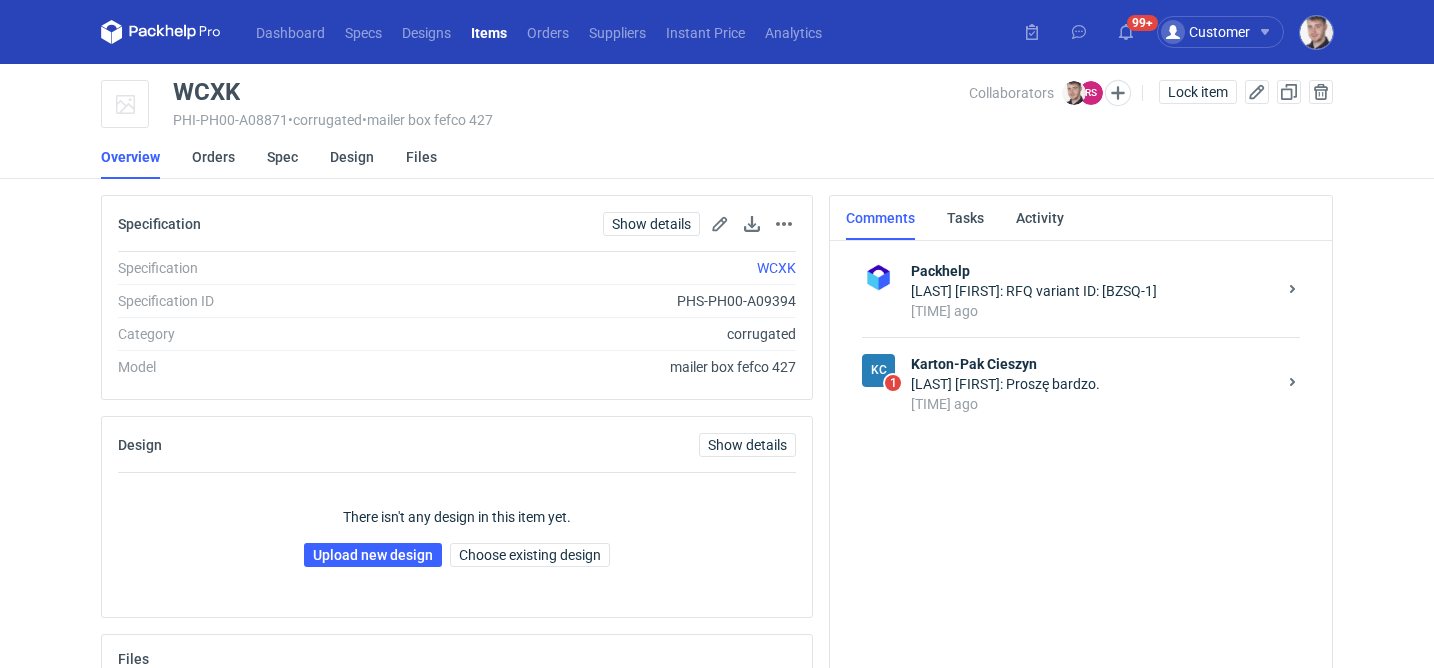 click on "[LAST] [FIRST]: Proszę bardzo." at bounding box center [1093, 384] 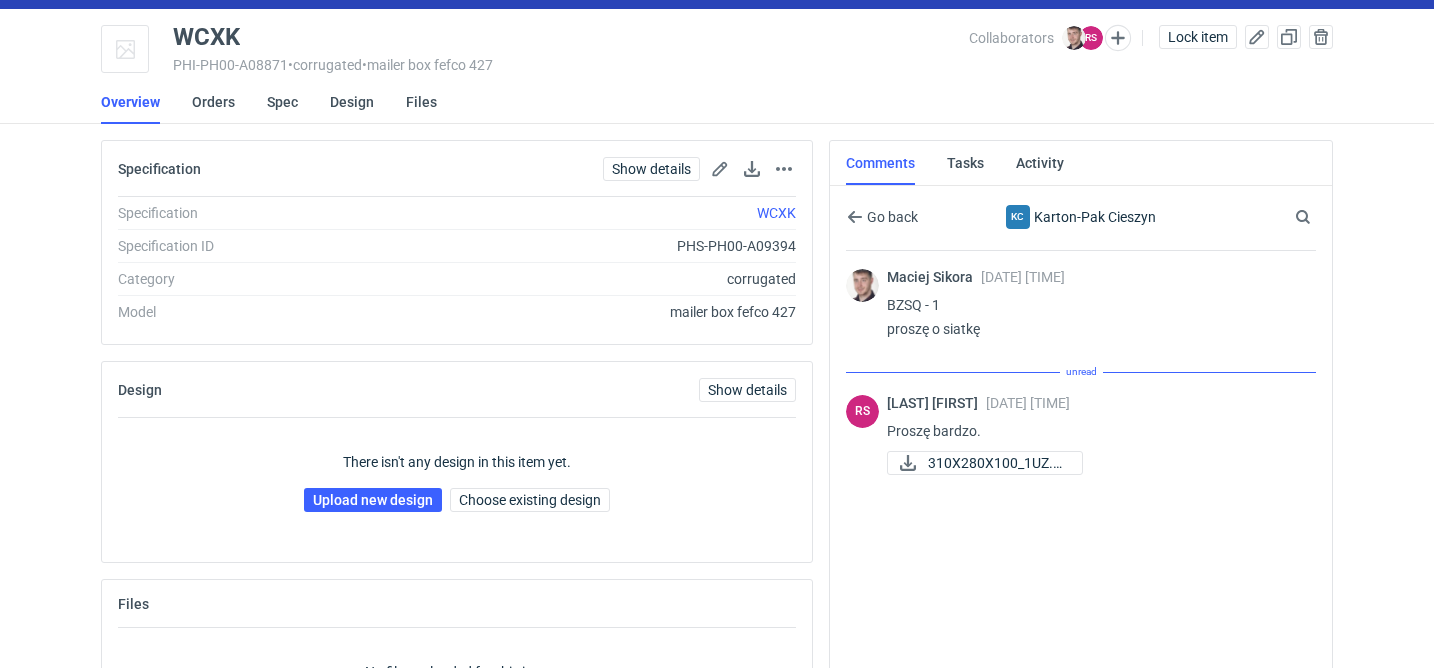 scroll, scrollTop: 86, scrollLeft: 0, axis: vertical 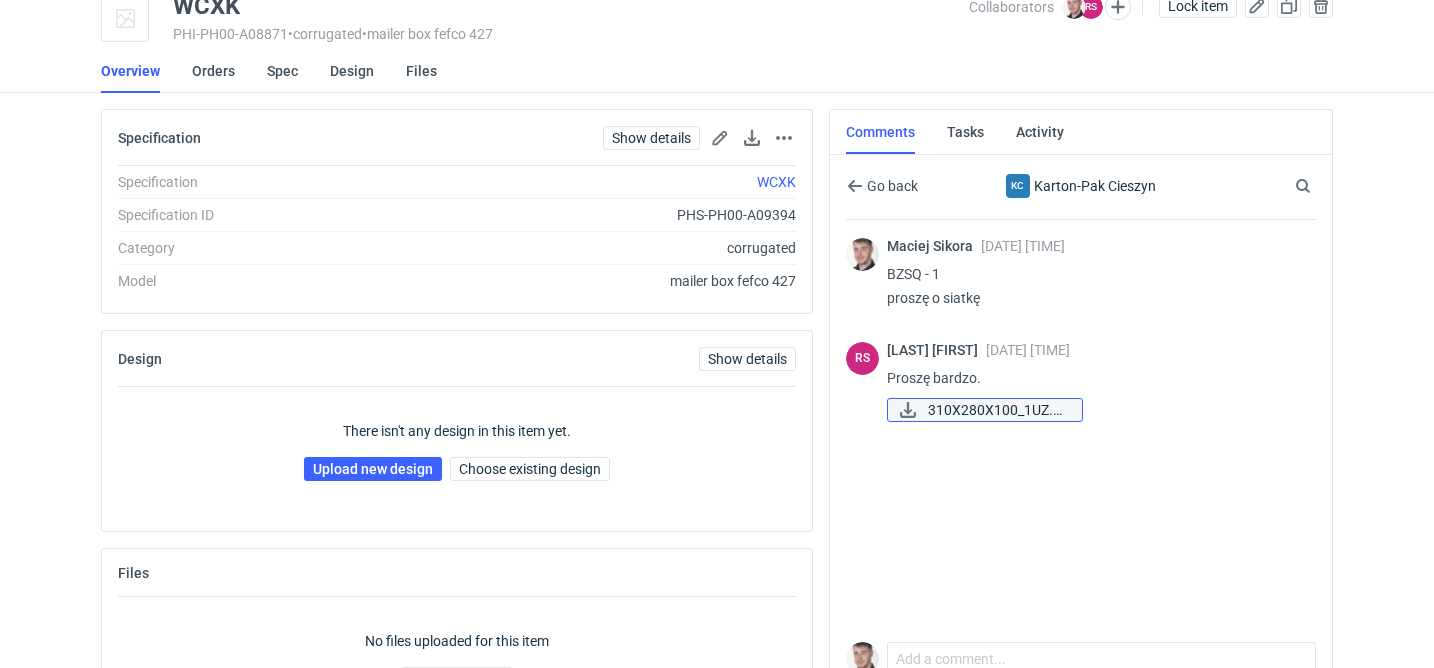 click on "310X280X100_1UZ.pdf" at bounding box center [997, 410] 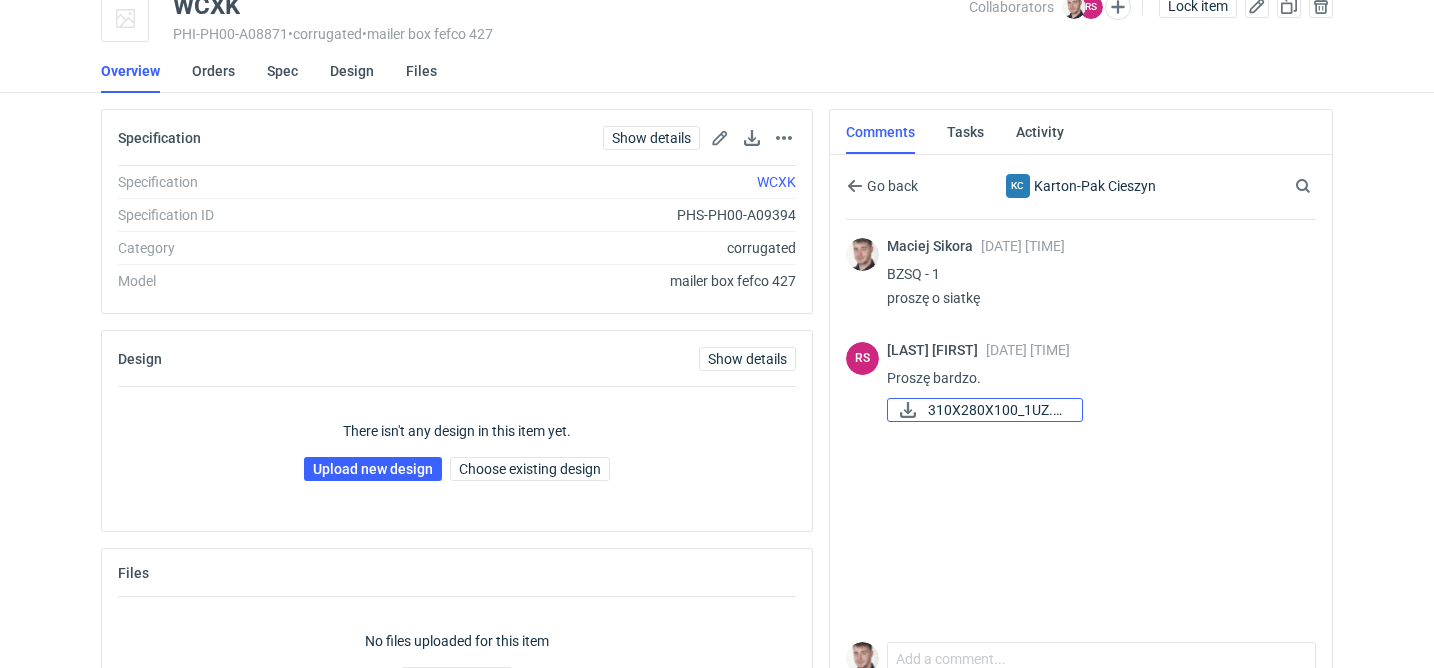 scroll, scrollTop: 0, scrollLeft: 0, axis: both 